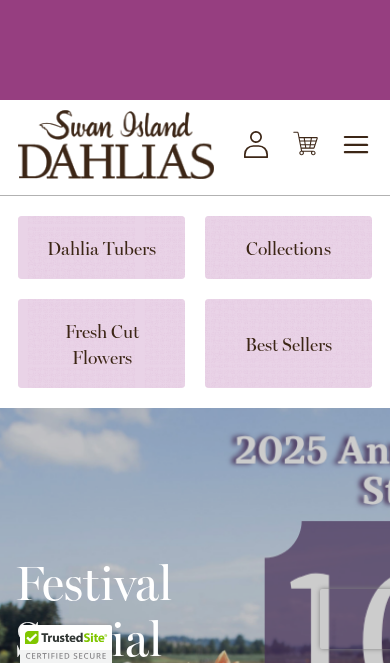 scroll, scrollTop: 0, scrollLeft: 0, axis: both 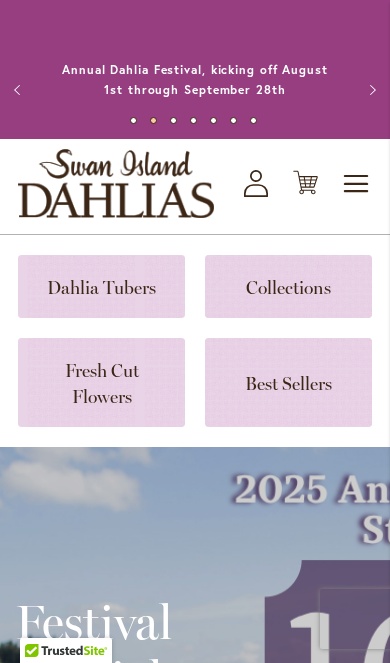 click at bounding box center [101, 286] 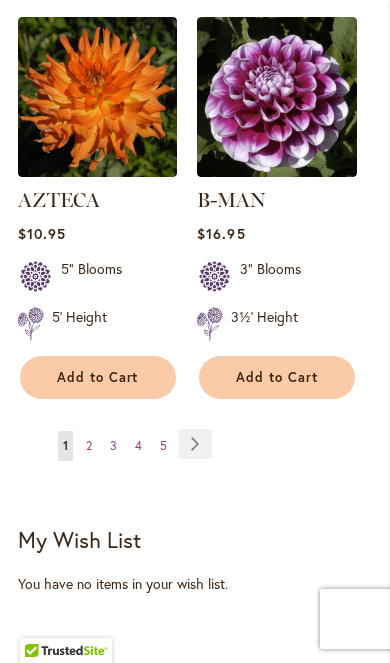 scroll, scrollTop: 3779, scrollLeft: 0, axis: vertical 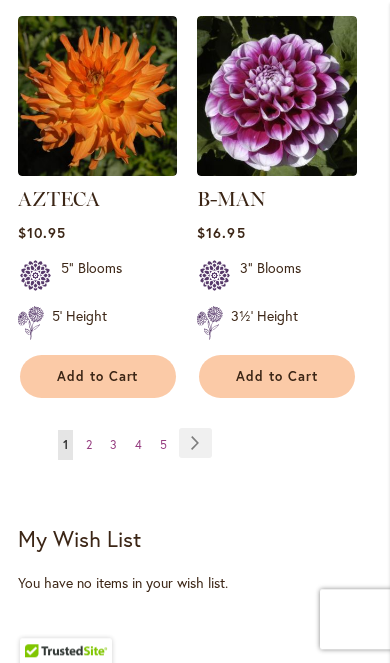 click on "Page
Next" at bounding box center [195, 443] 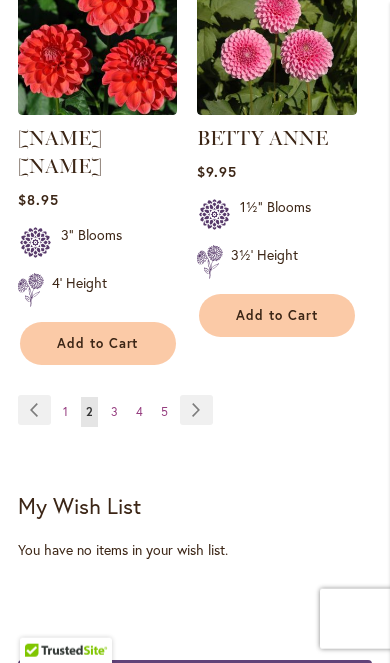 scroll, scrollTop: 3815, scrollLeft: 0, axis: vertical 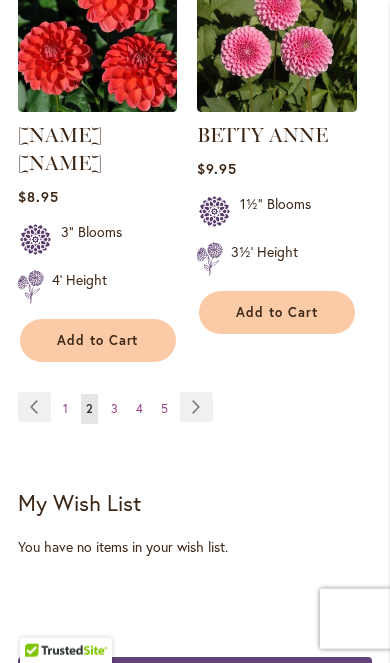 click on "Page
Next" at bounding box center [196, 407] 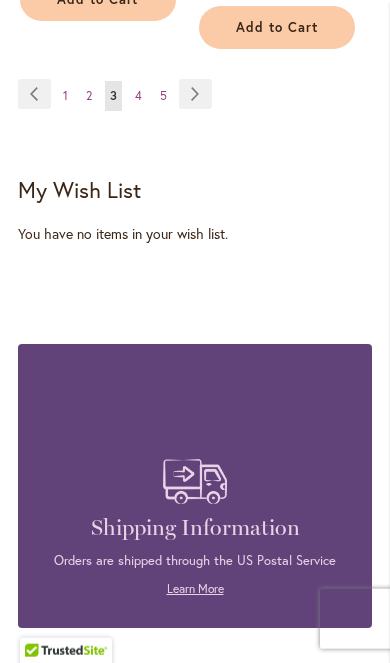 scroll, scrollTop: 4157, scrollLeft: 0, axis: vertical 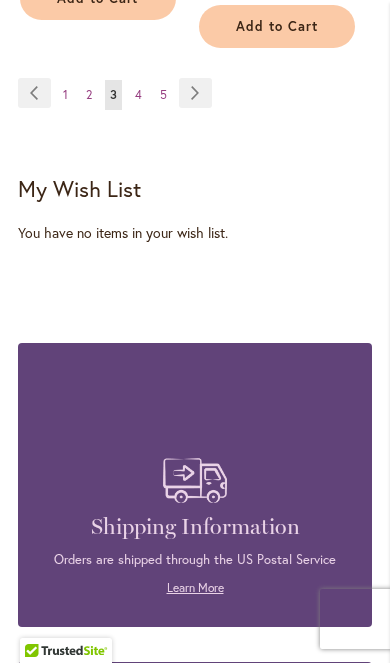 click on "Page
Next" at bounding box center (195, 93) 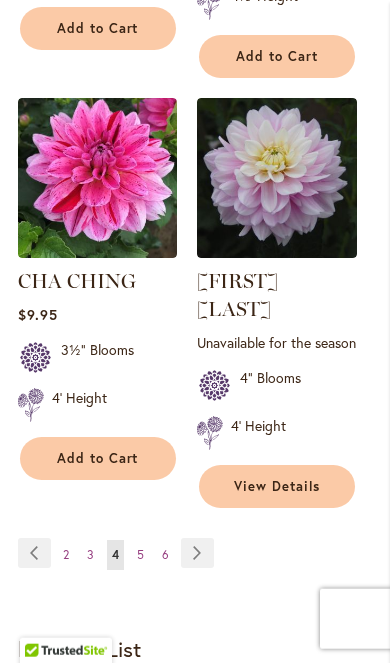 scroll, scrollTop: 3754, scrollLeft: 0, axis: vertical 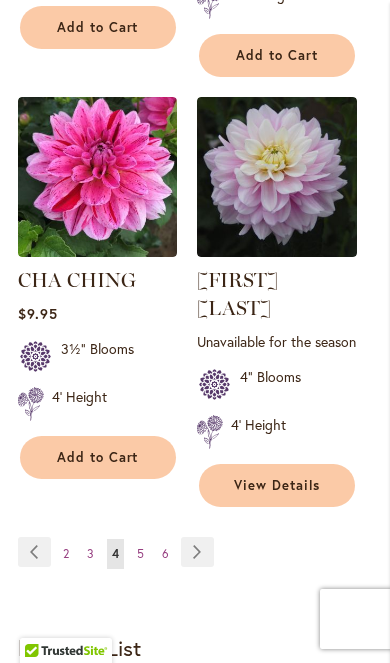 click on "Page
Next" at bounding box center [197, 552] 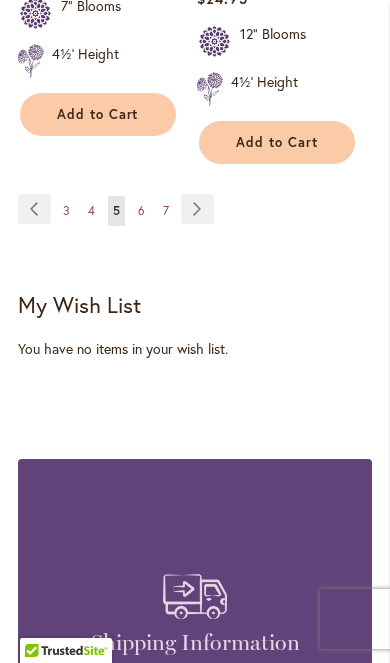 scroll, scrollTop: 4047, scrollLeft: 0, axis: vertical 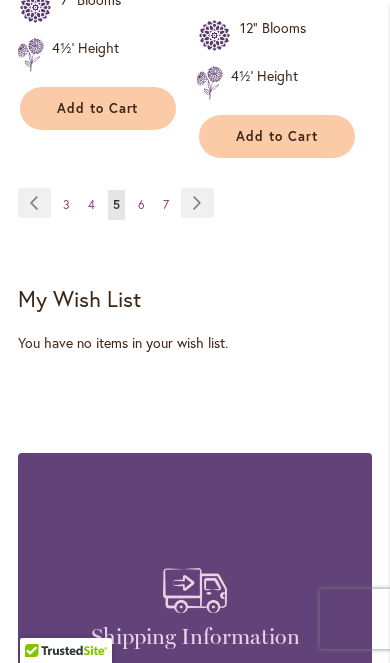click on "Page
Next" at bounding box center (197, 203) 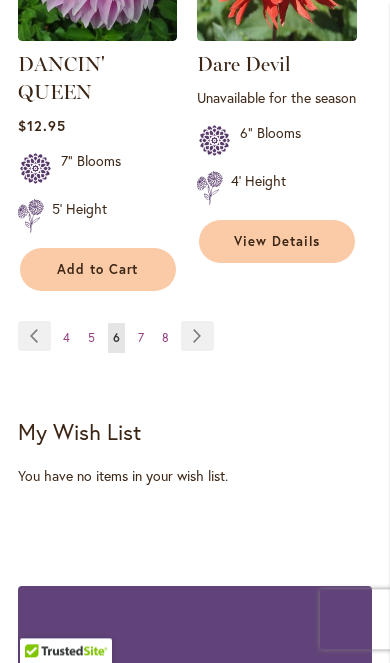 scroll, scrollTop: 4025, scrollLeft: 0, axis: vertical 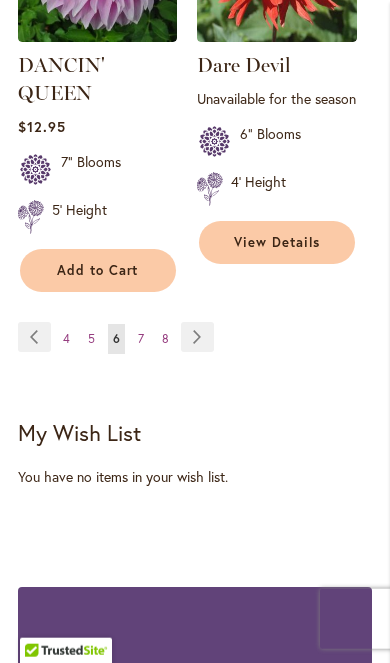 click on "Page
Next" at bounding box center [197, 337] 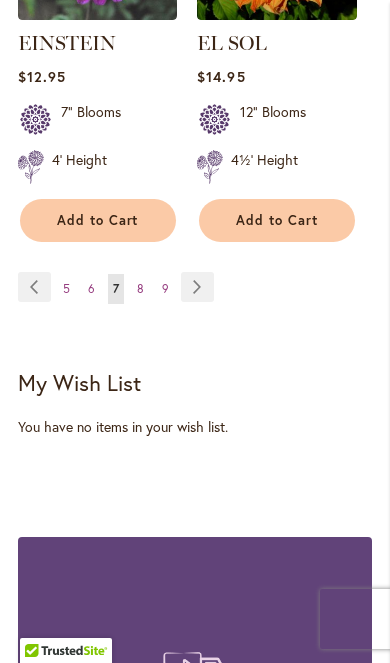 scroll, scrollTop: 3992, scrollLeft: 0, axis: vertical 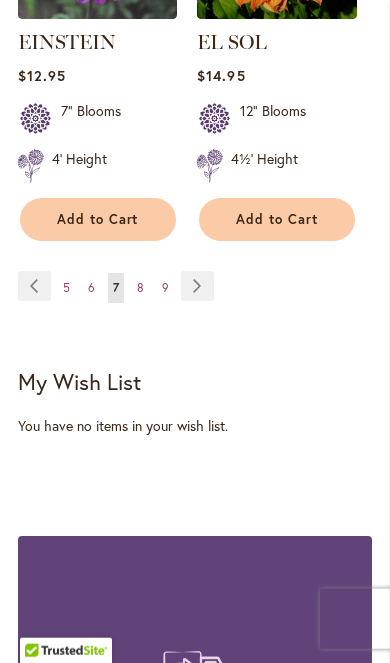 click on "Page
9" at bounding box center (165, 288) 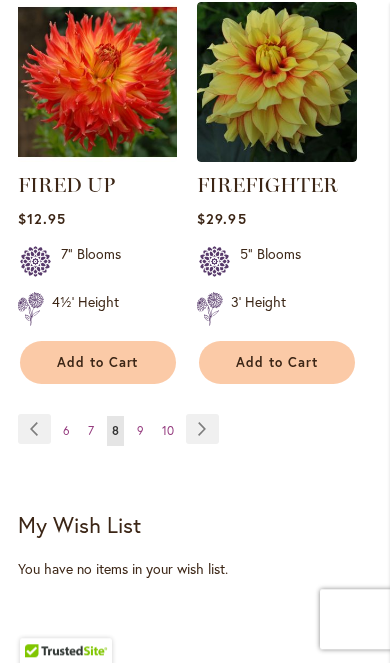 scroll, scrollTop: 3860, scrollLeft: 0, axis: vertical 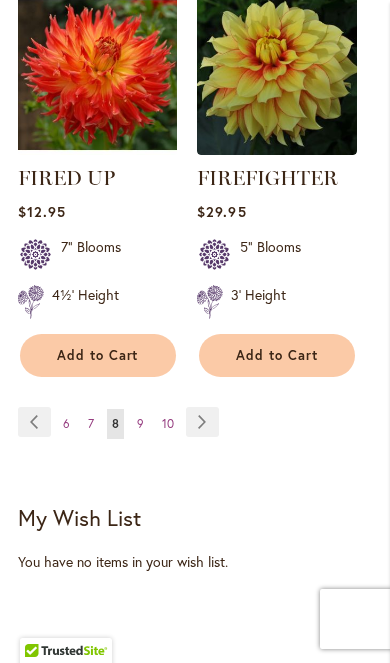 click on "Page
Next" at bounding box center (202, 422) 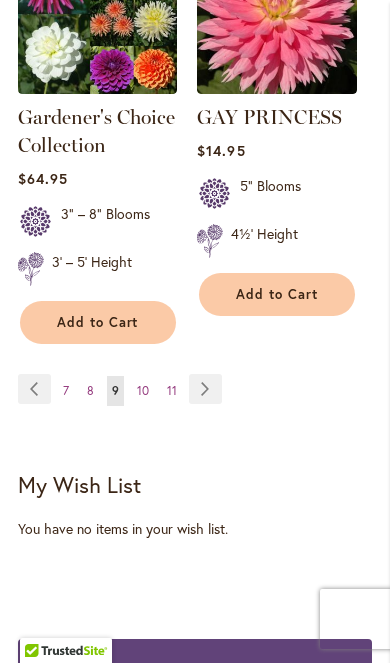 scroll, scrollTop: 3881, scrollLeft: 0, axis: vertical 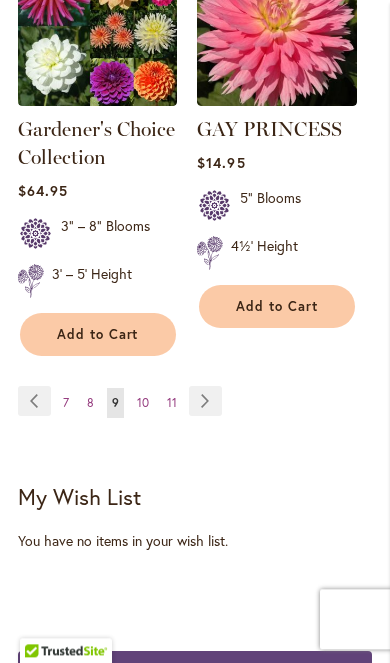 click on "Page
Next" at bounding box center (205, 401) 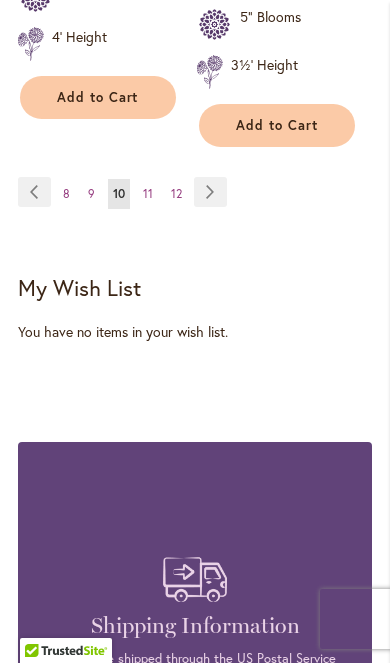 scroll, scrollTop: 4063, scrollLeft: 0, axis: vertical 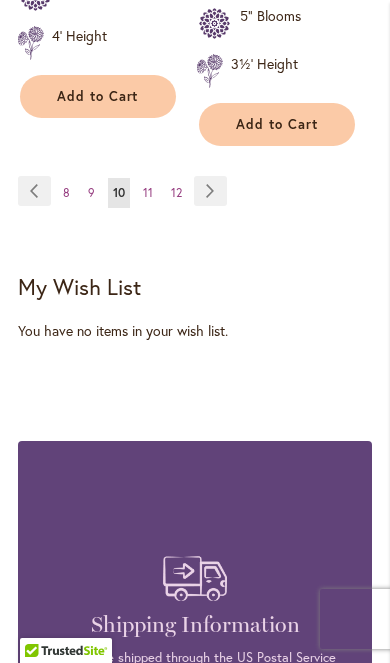 click on "Page
Next" at bounding box center [210, 191] 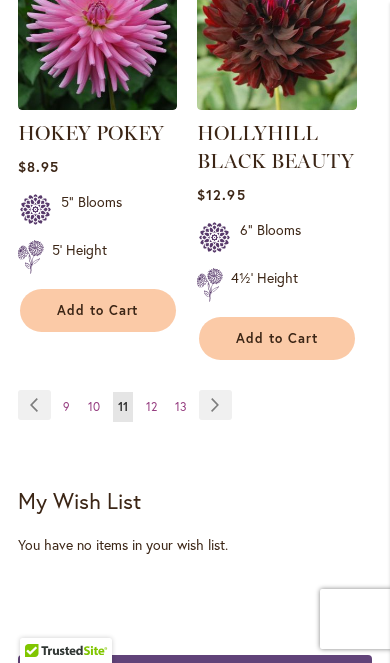 scroll, scrollTop: 3905, scrollLeft: 0, axis: vertical 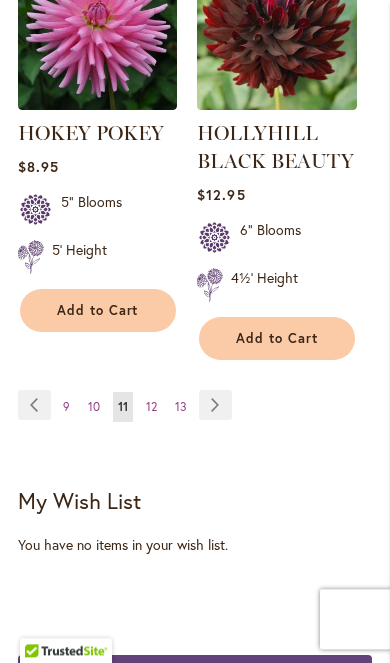 click on "Page
Next" at bounding box center [215, 405] 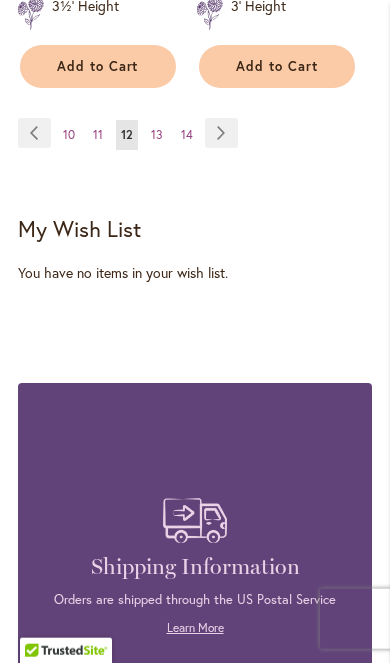 scroll, scrollTop: 4094, scrollLeft: 0, axis: vertical 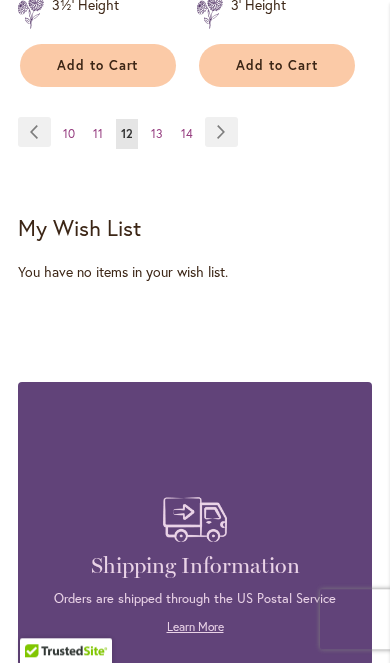 click on "Page
Next" at bounding box center (221, 132) 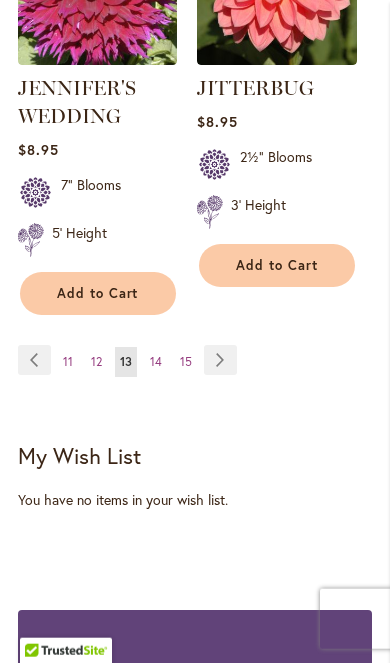 scroll, scrollTop: 3979, scrollLeft: 0, axis: vertical 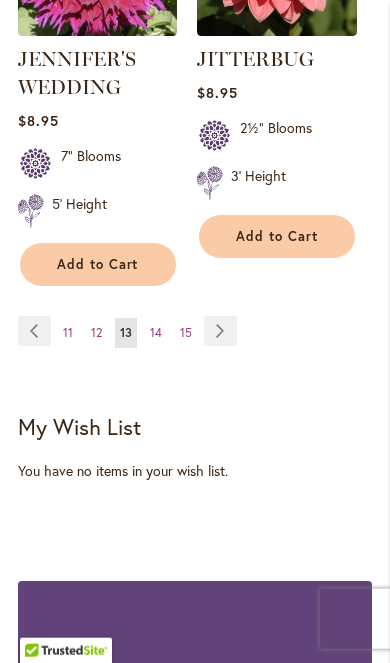 click on "Page
Next" at bounding box center [220, 331] 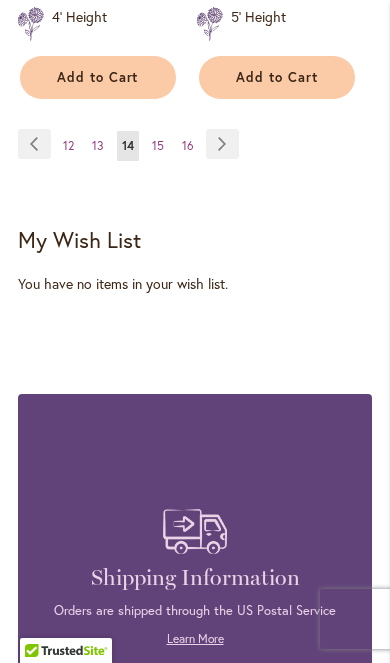 scroll, scrollTop: 3959, scrollLeft: 0, axis: vertical 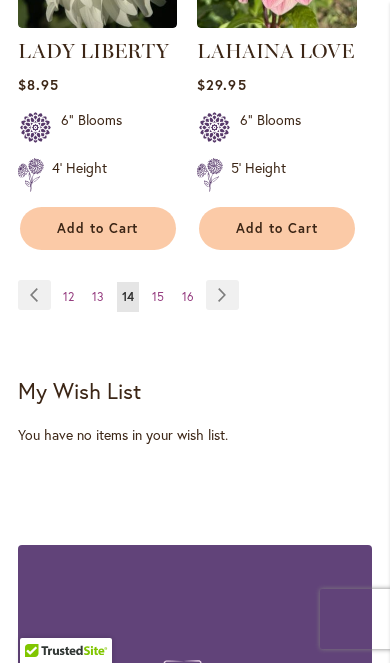 click on "12" at bounding box center [68, 296] 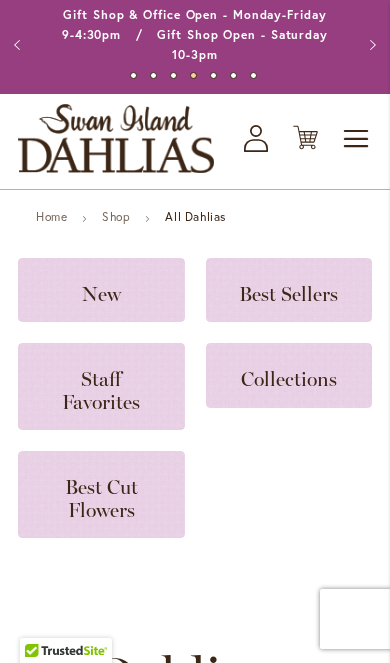 scroll, scrollTop: 0, scrollLeft: 0, axis: both 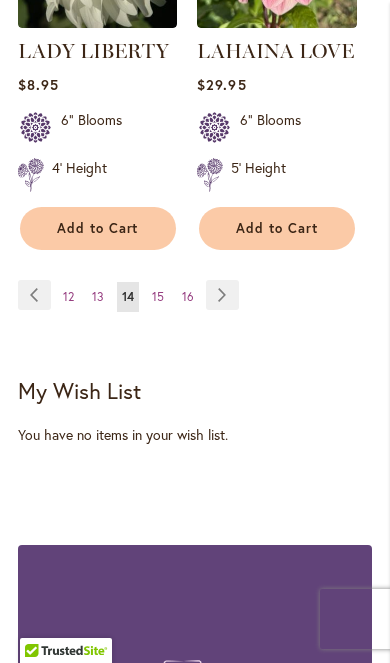 click on "Page
Previous" at bounding box center (34, 295) 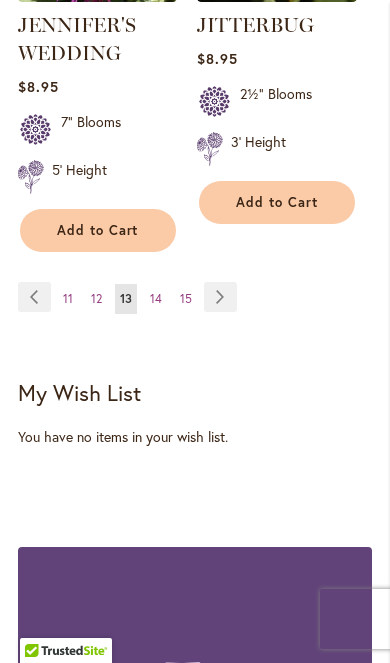 scroll, scrollTop: 4006, scrollLeft: 0, axis: vertical 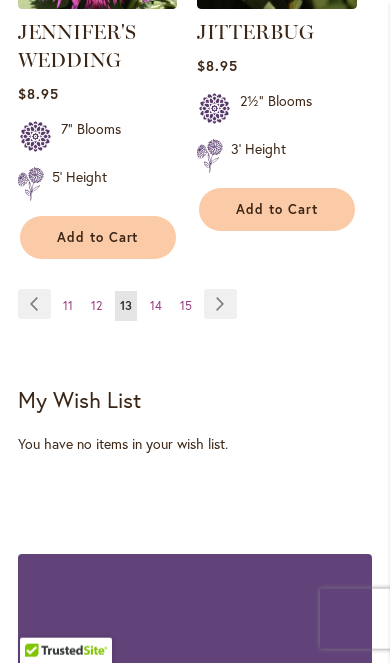 click on "Page
Previous" at bounding box center (34, 304) 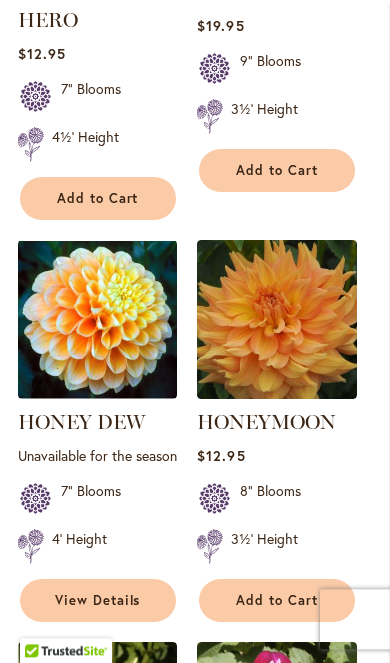 scroll, scrollTop: 1034, scrollLeft: 0, axis: vertical 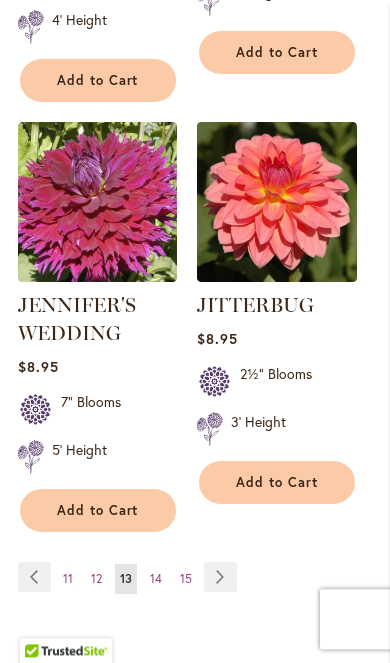 click on "11" at bounding box center [68, 578] 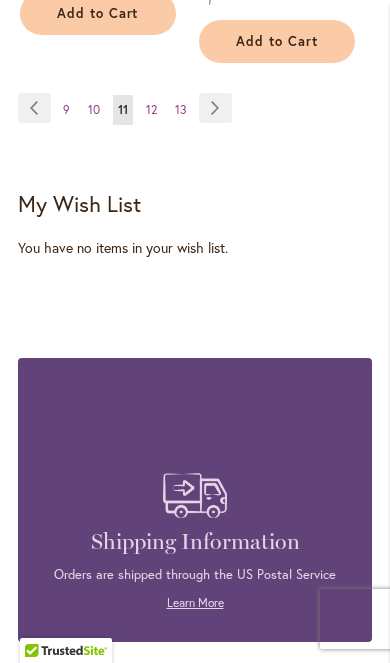 scroll, scrollTop: 4203, scrollLeft: 0, axis: vertical 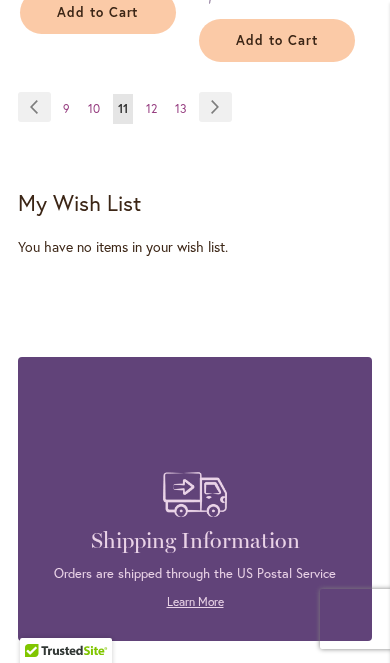 click on "9" at bounding box center [66, 108] 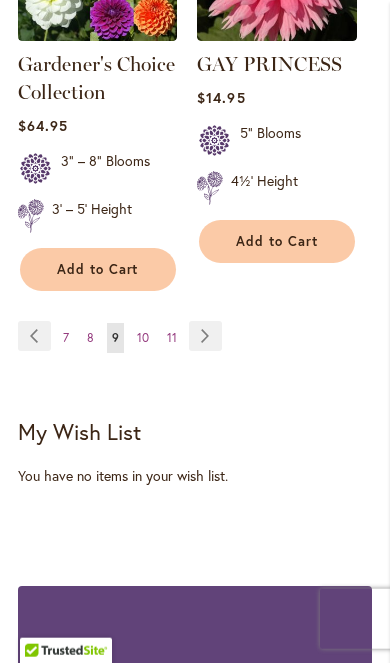 scroll, scrollTop: 3947, scrollLeft: 0, axis: vertical 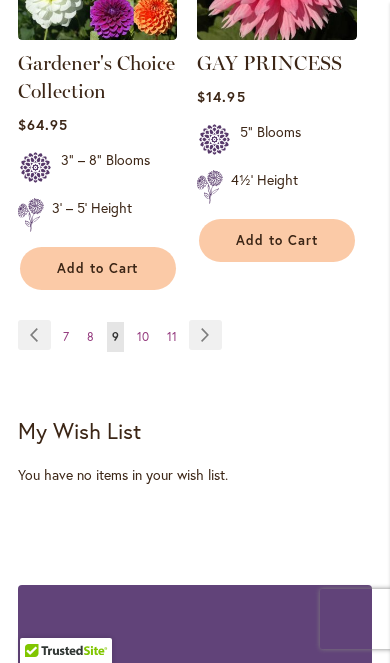 click on "Page
Previous" at bounding box center [34, 335] 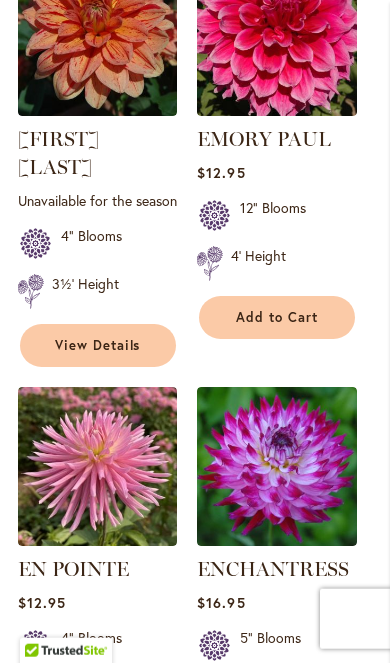 scroll, scrollTop: 954, scrollLeft: 0, axis: vertical 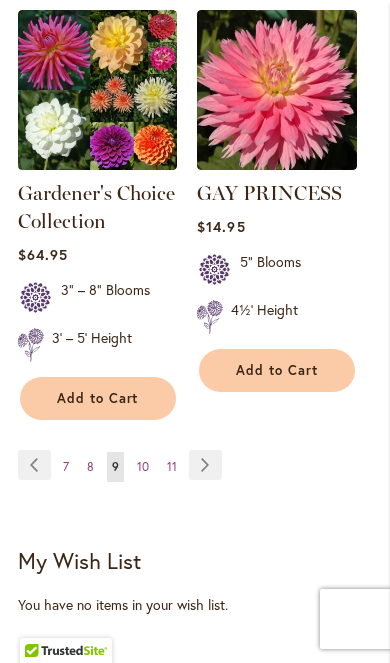 click on "7" at bounding box center [66, 466] 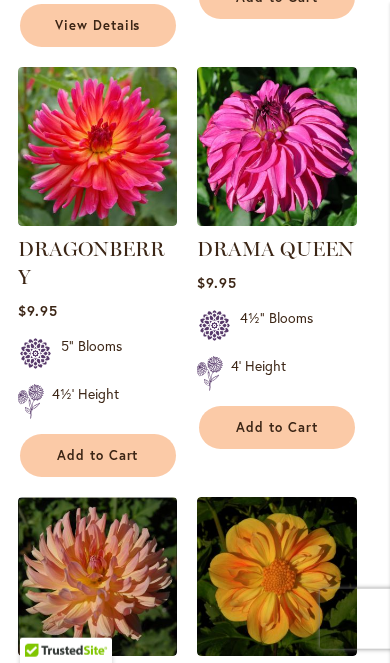 scroll, scrollTop: 2898, scrollLeft: 0, axis: vertical 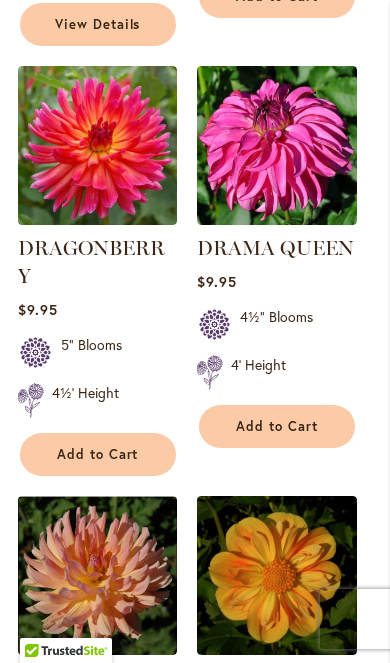 click at bounding box center (97, 145) 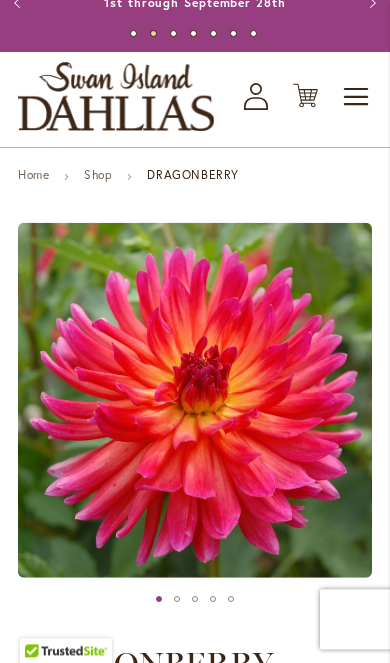 scroll, scrollTop: 0, scrollLeft: 0, axis: both 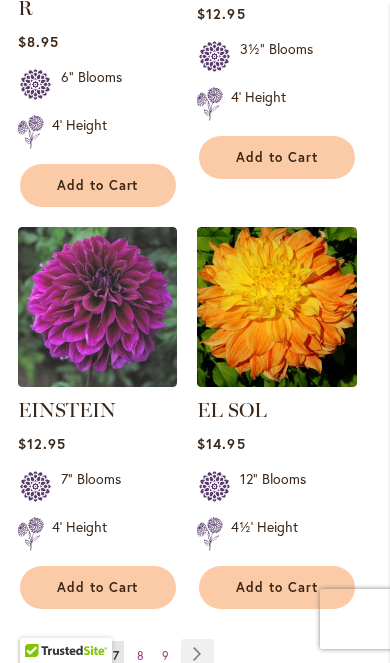 click on "Add to Cart" at bounding box center [277, 587] 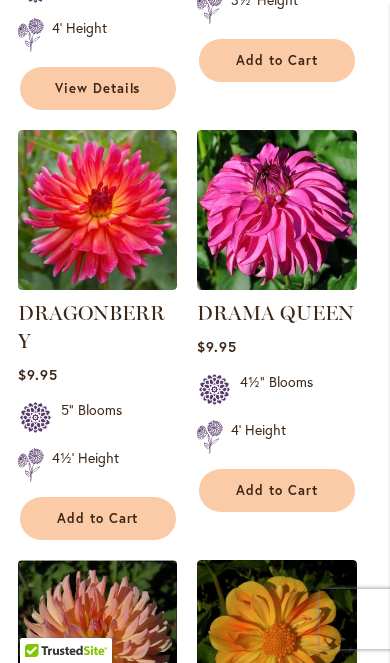 scroll, scrollTop: 2832, scrollLeft: 0, axis: vertical 